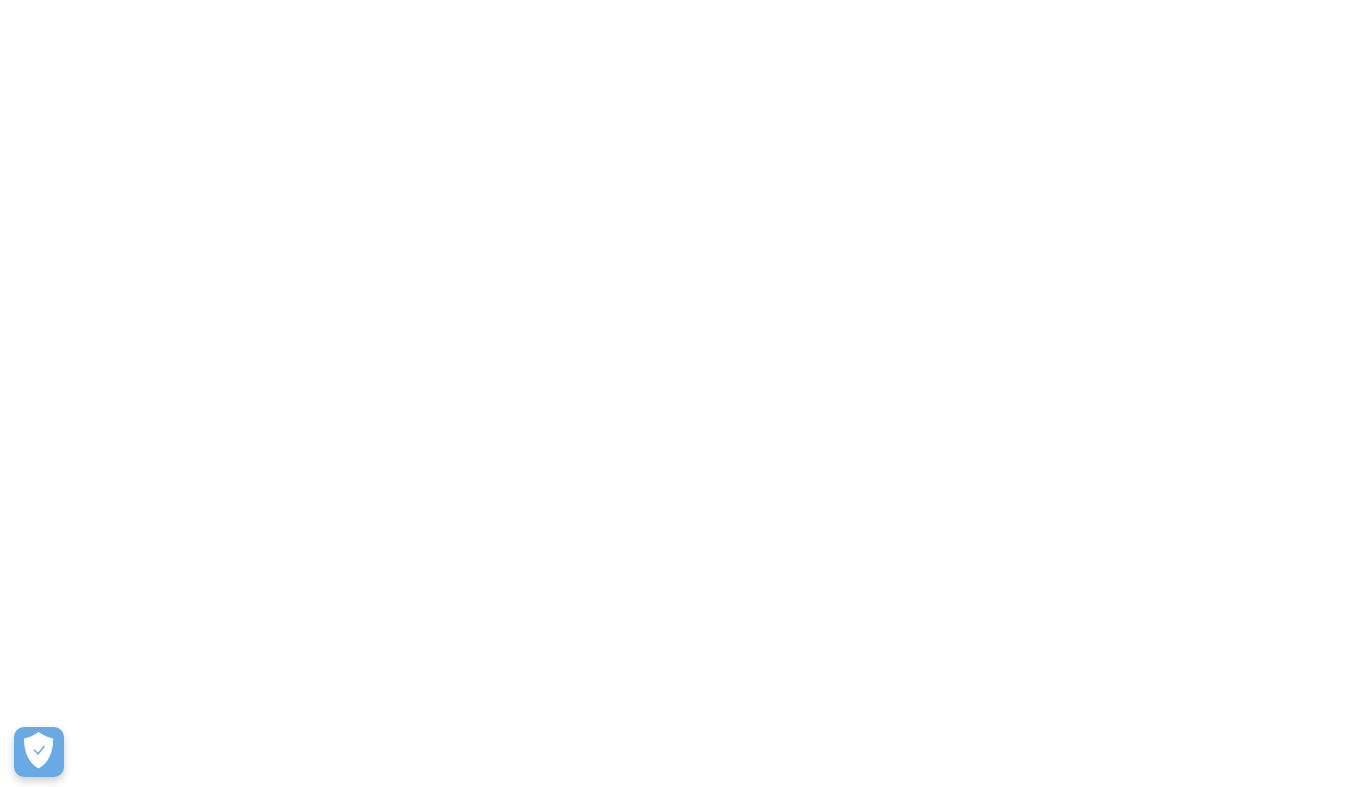 scroll, scrollTop: 0, scrollLeft: 0, axis: both 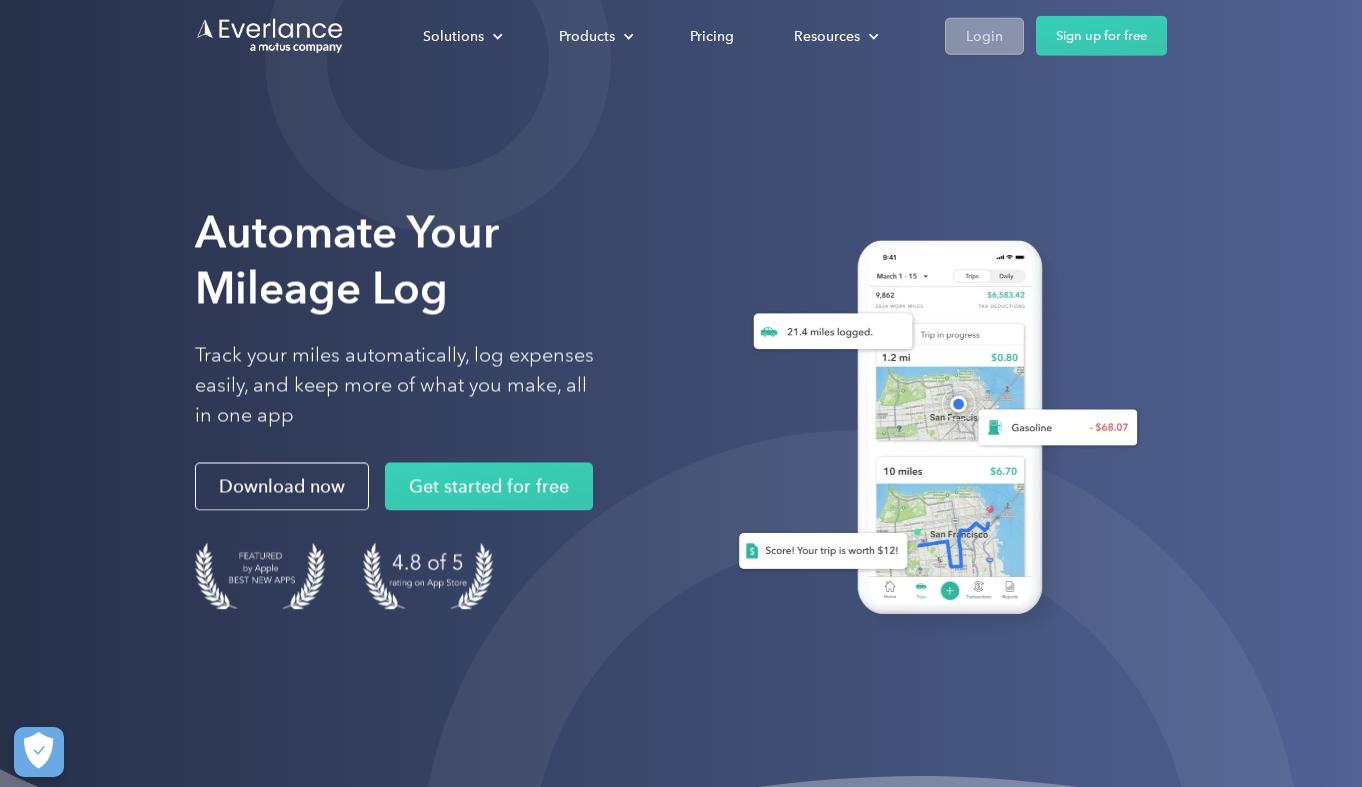 click on "Login" at bounding box center [984, 35] 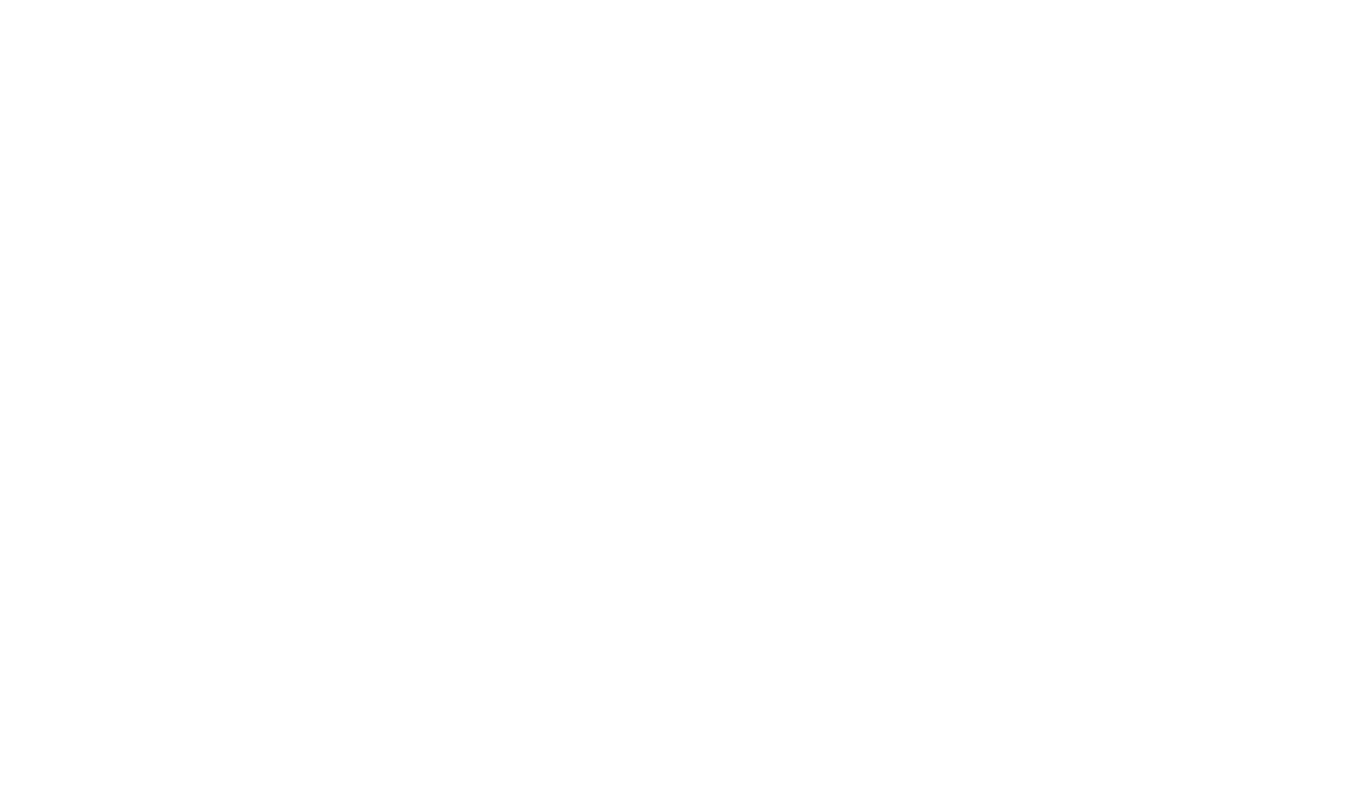 scroll, scrollTop: 0, scrollLeft: 0, axis: both 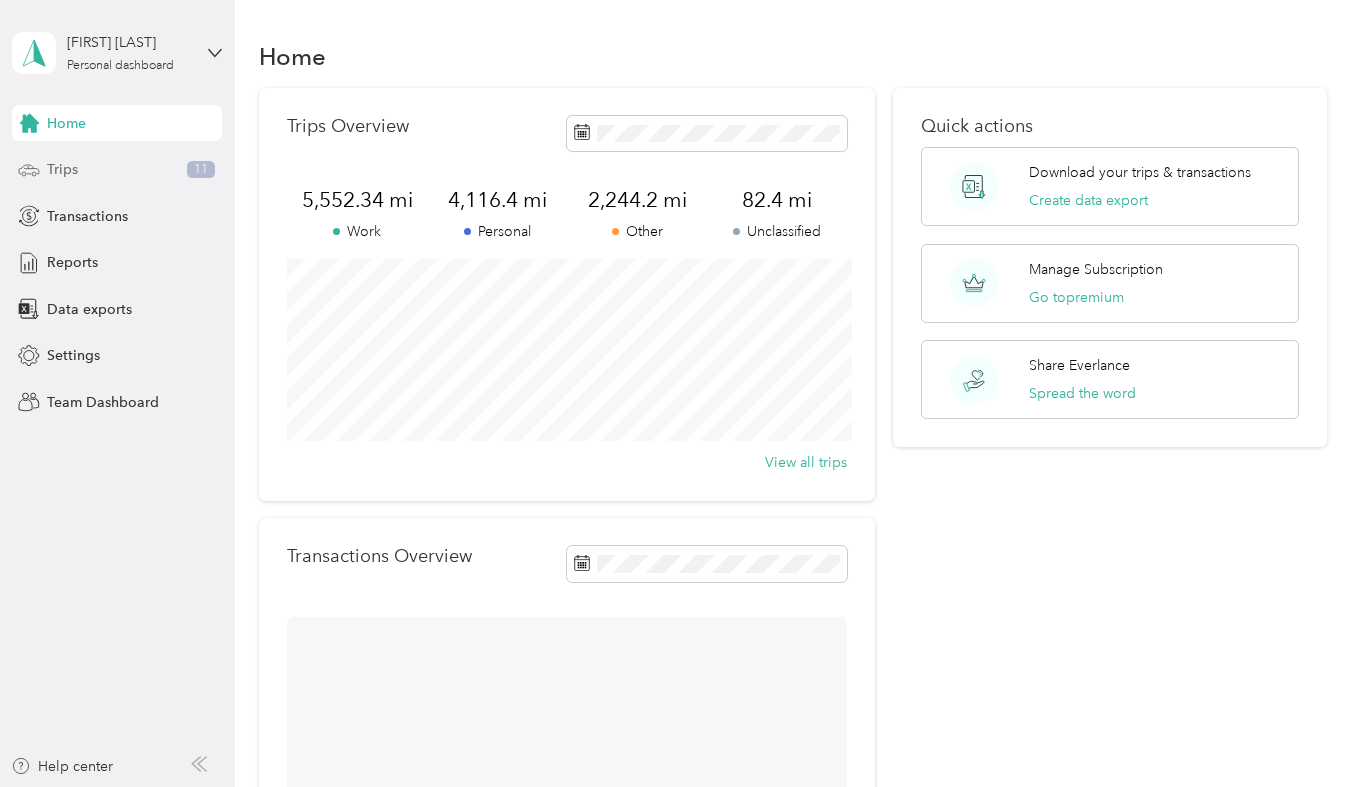 click on "Trips 11" at bounding box center (117, 170) 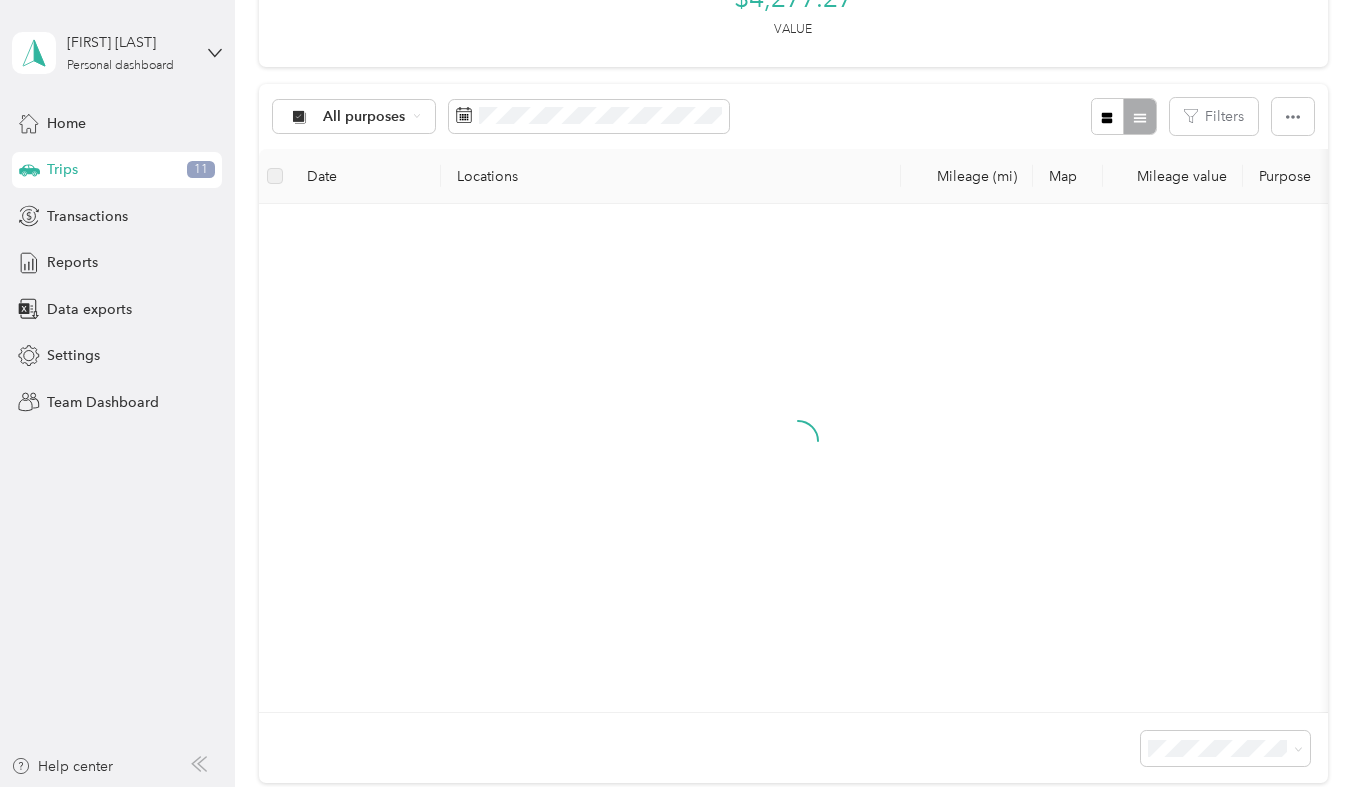 scroll, scrollTop: 298, scrollLeft: 0, axis: vertical 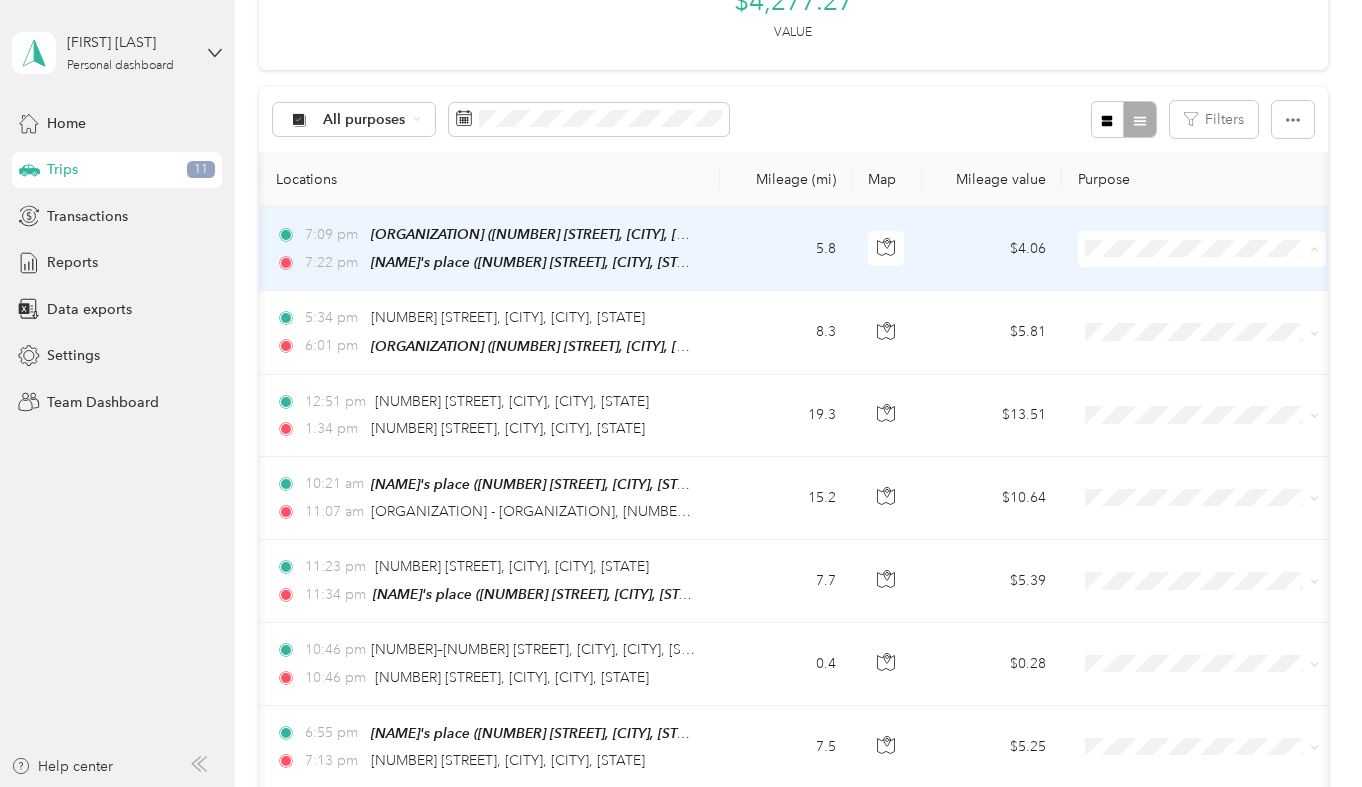 click on "Writing" at bounding box center (1220, 427) 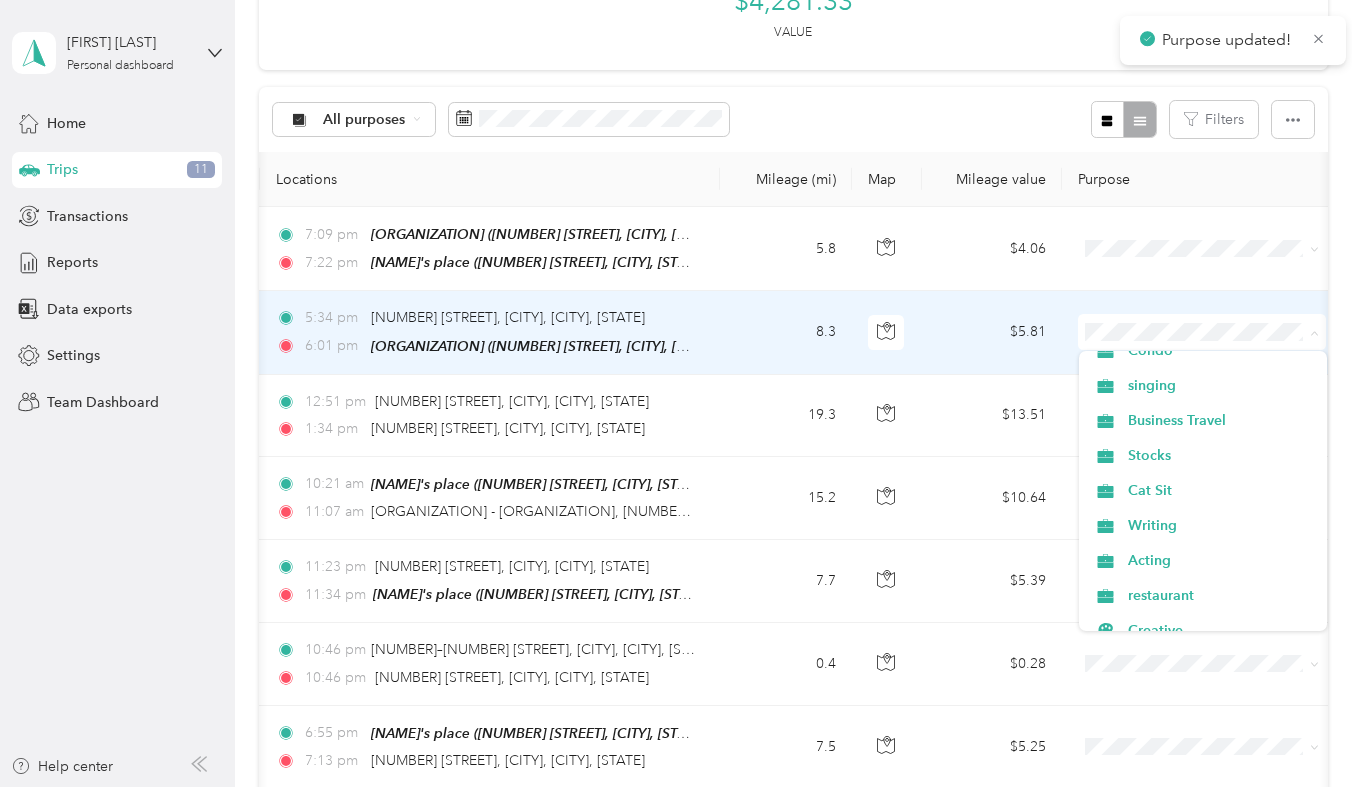 scroll, scrollTop: 259, scrollLeft: 0, axis: vertical 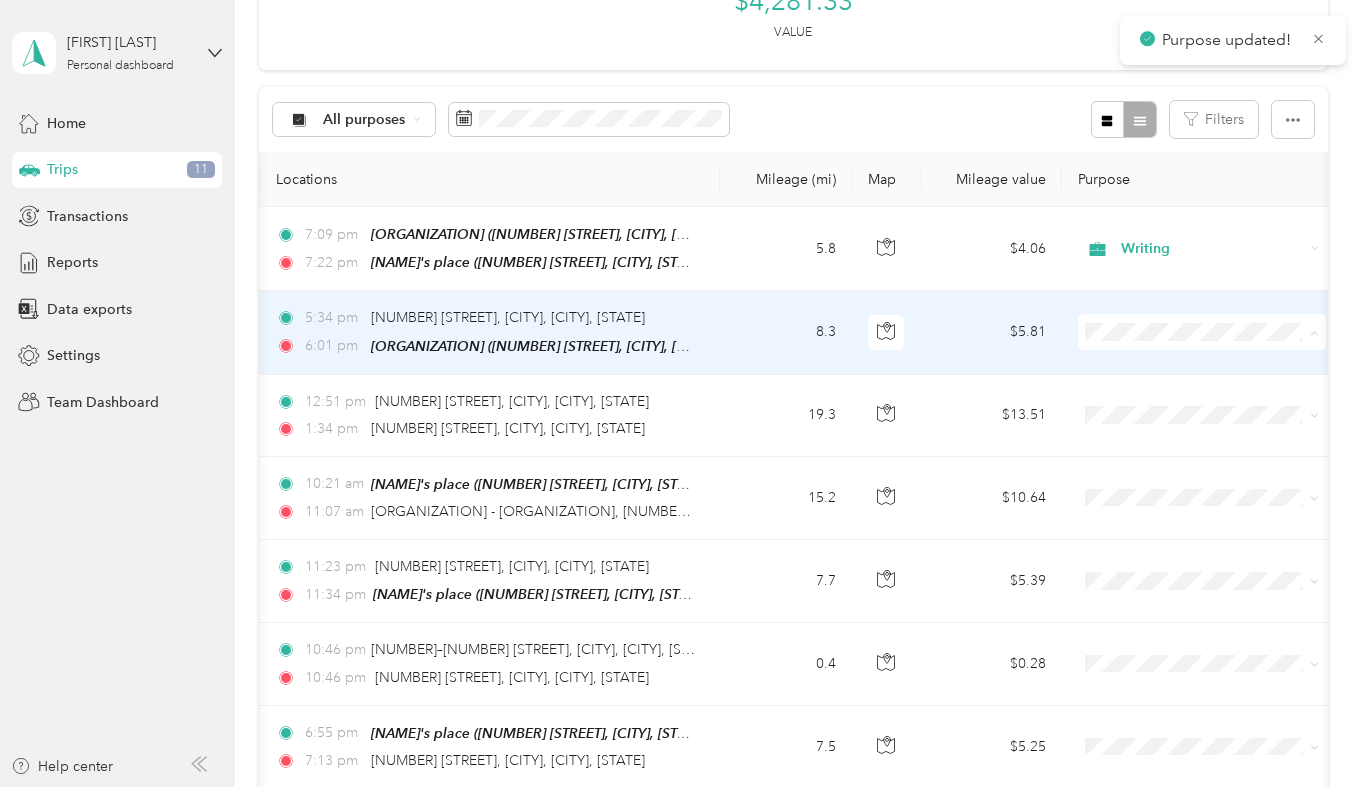 click on "Writing" at bounding box center [1220, 529] 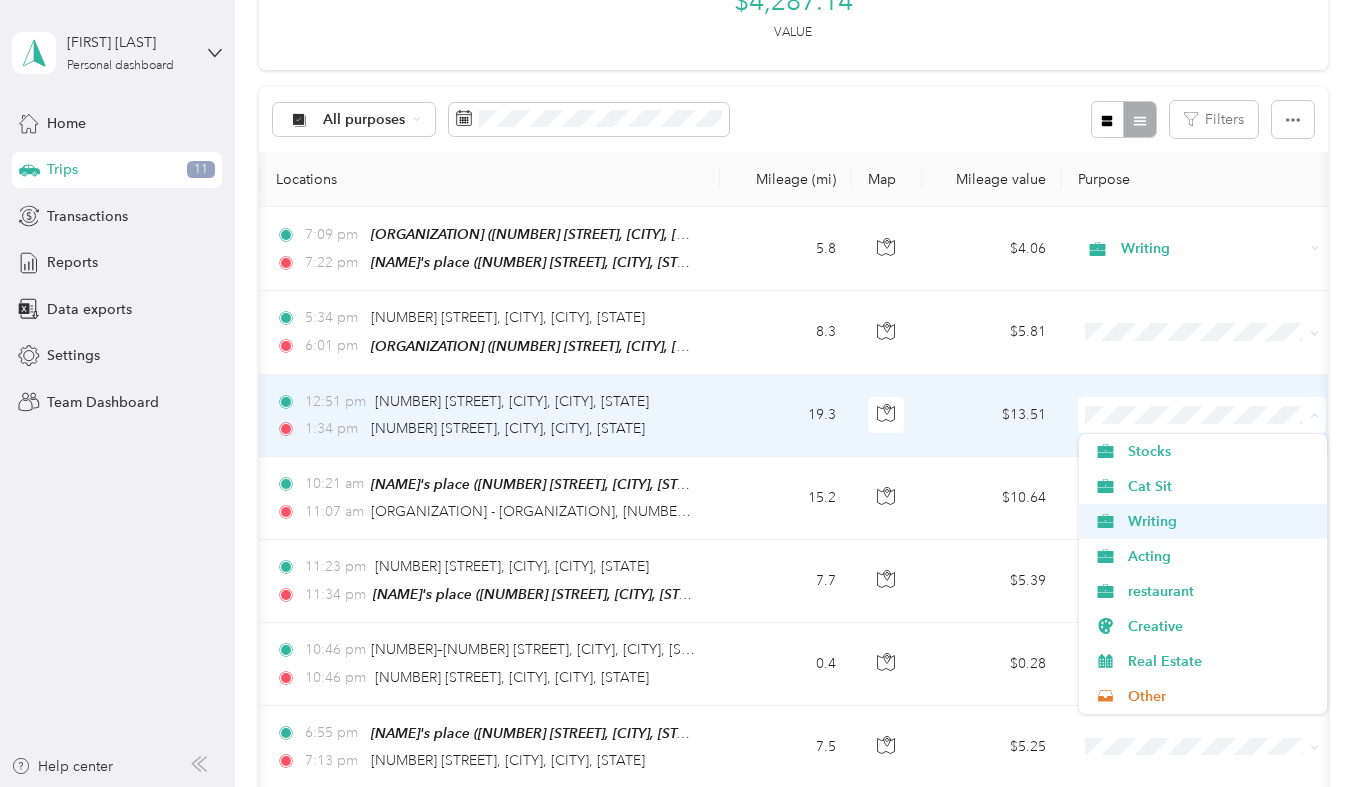scroll, scrollTop: 348, scrollLeft: 0, axis: vertical 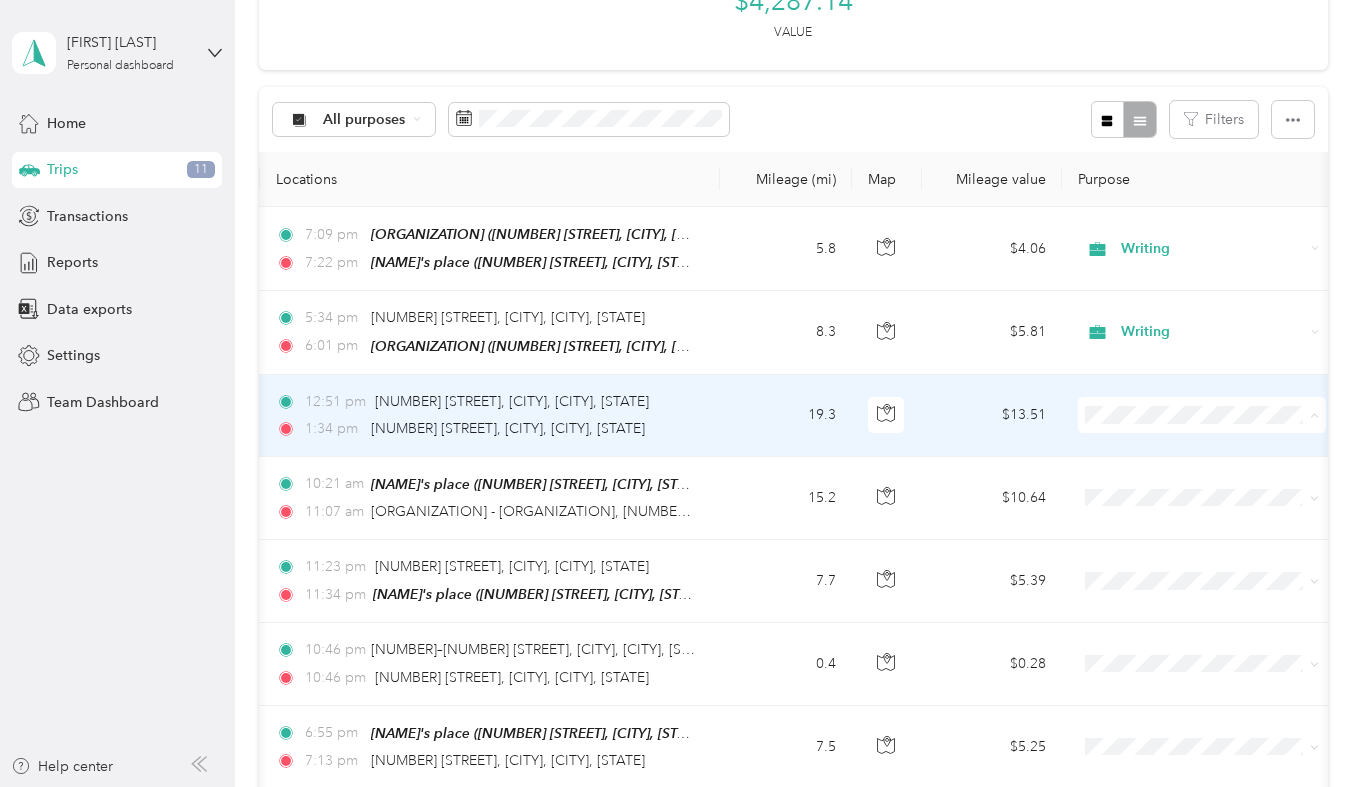 click on "Work Personal Teaching Field Agent Stock Trading Public Transport Old trips Condo singing Business Travel Stocks Cat Sit Writing Acting restaurant Creative   Real Estate Other Charity Medical Moving Commute" at bounding box center (1203, 574) 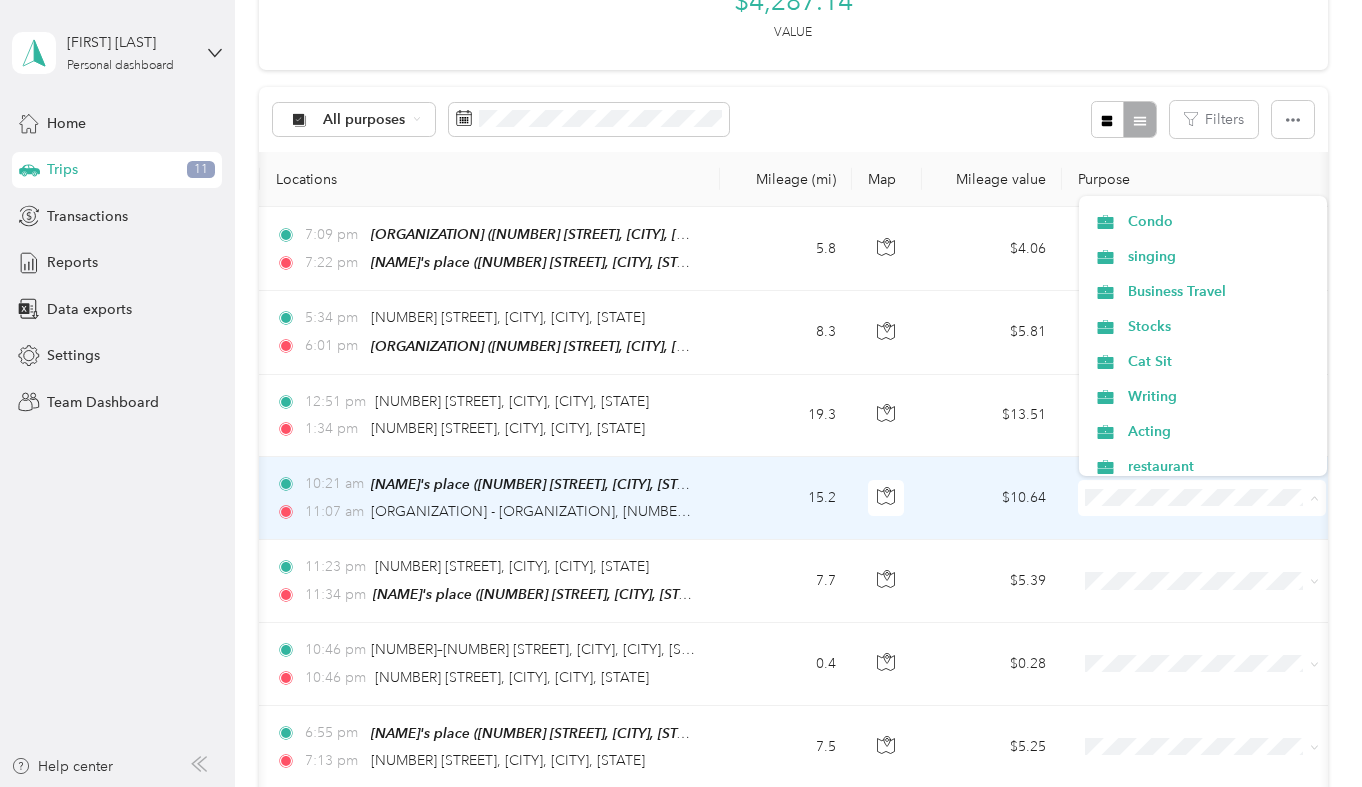 scroll, scrollTop: 253, scrollLeft: 0, axis: vertical 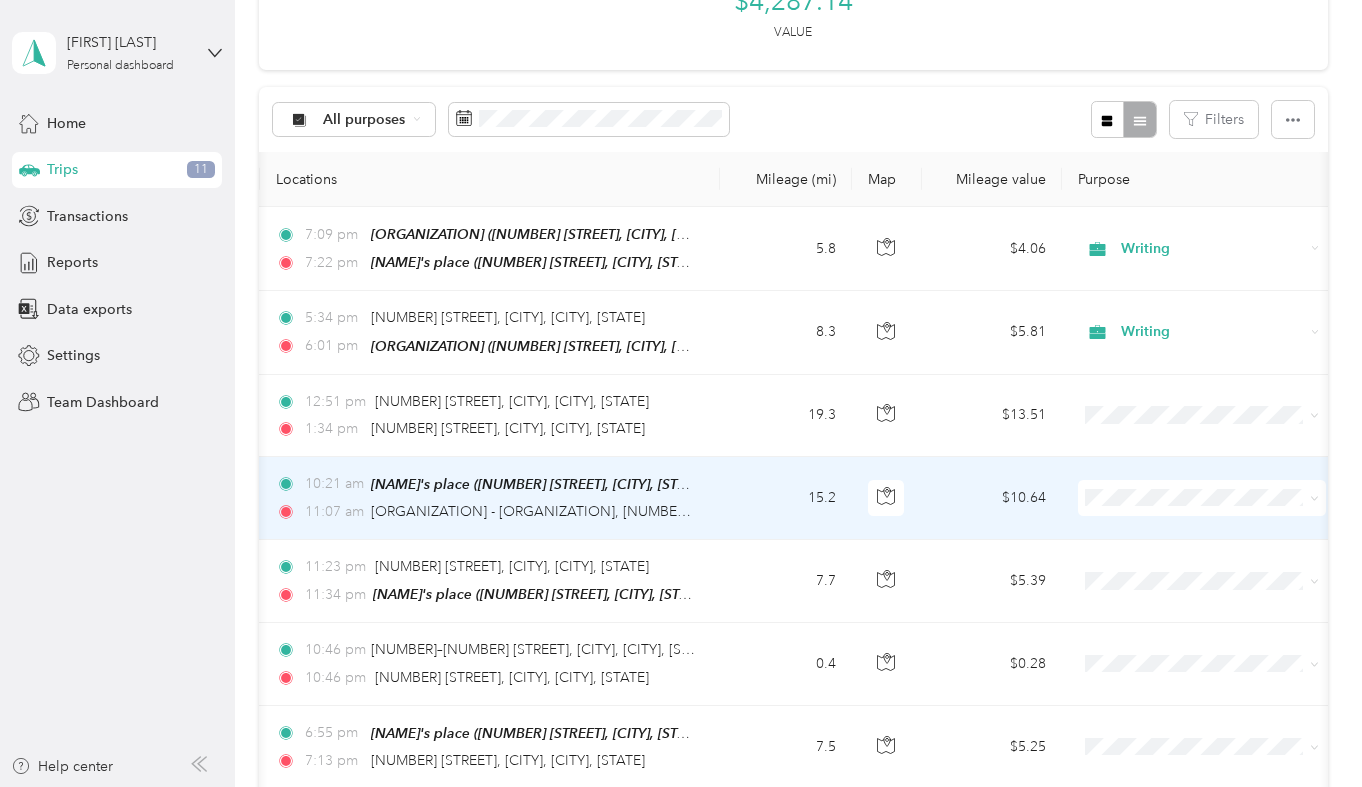 click on "Writing" at bounding box center (1220, 378) 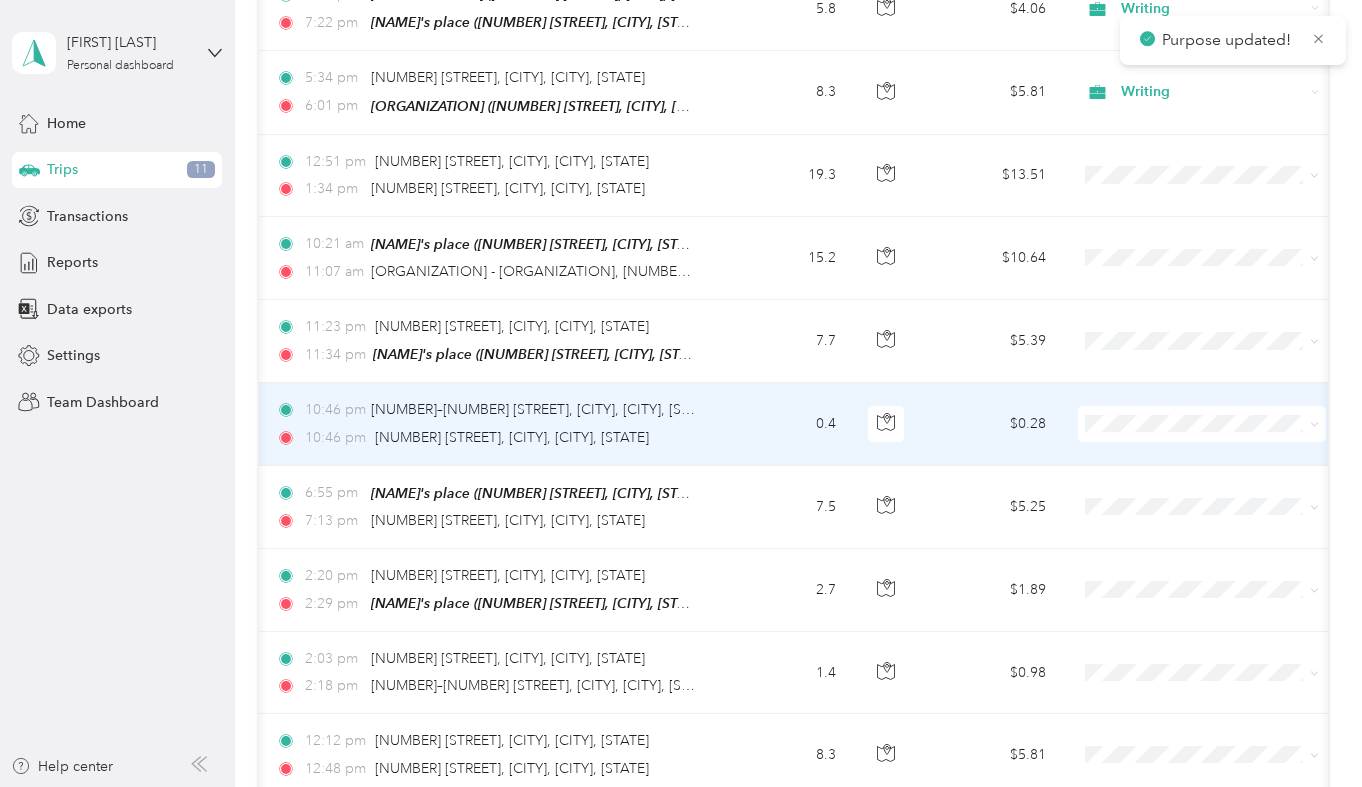 scroll, scrollTop: 548, scrollLeft: 0, axis: vertical 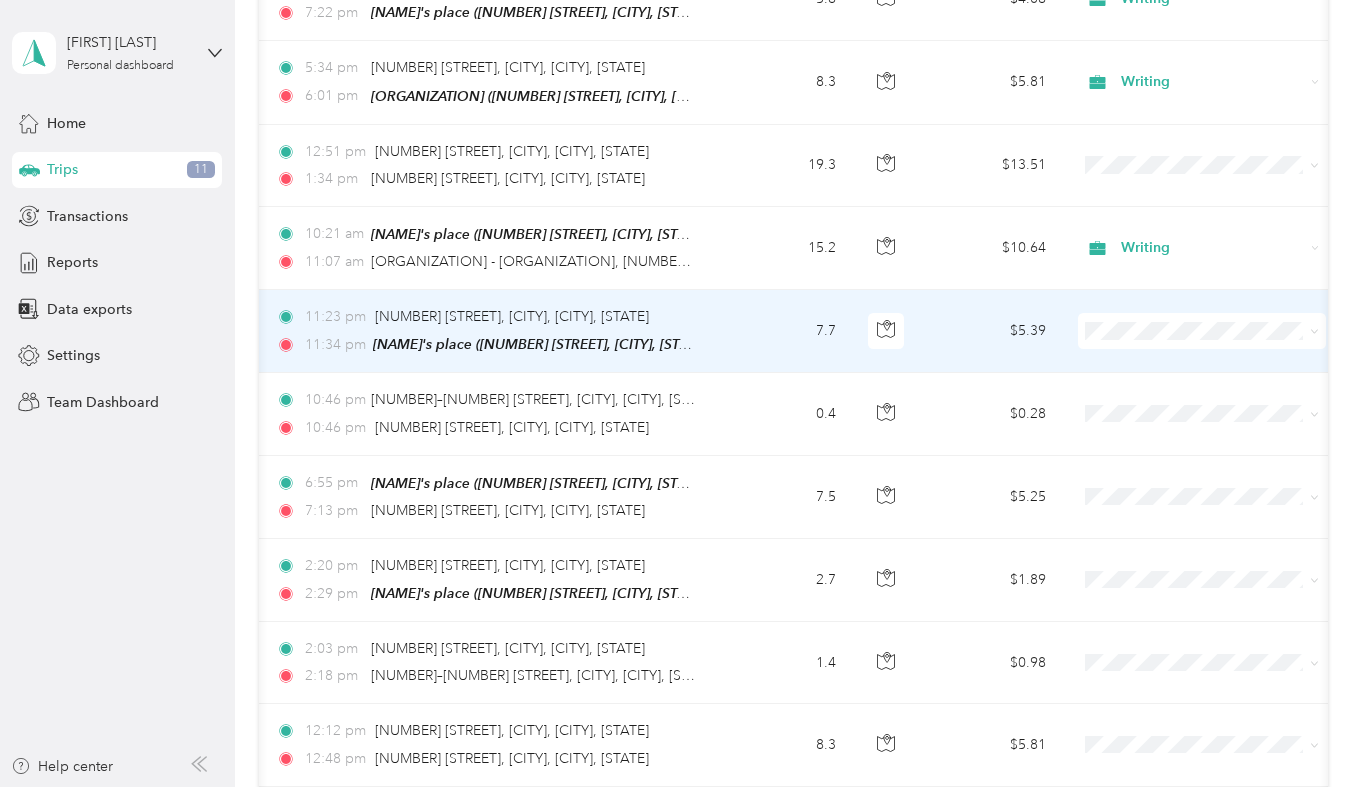 click on "Writing" at bounding box center [1220, 482] 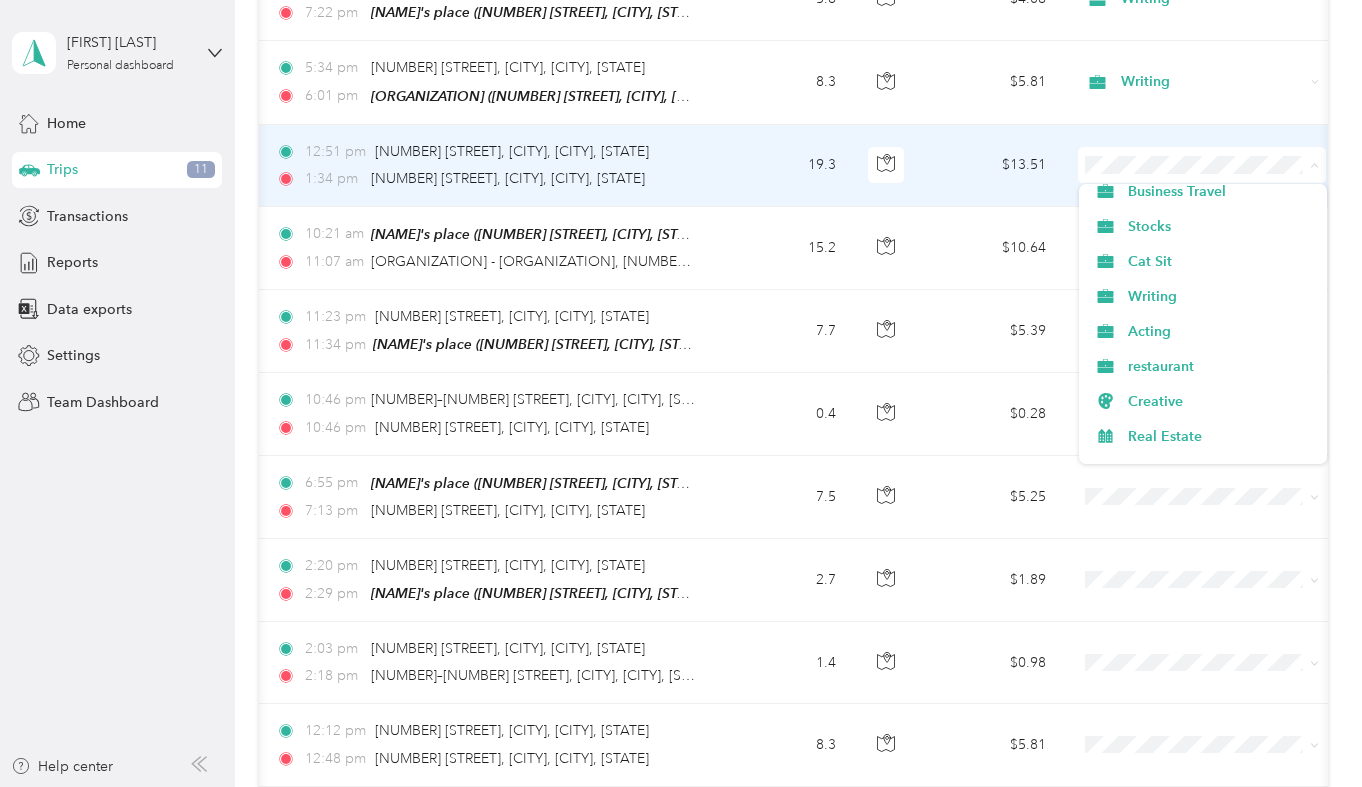 scroll, scrollTop: 328, scrollLeft: 0, axis: vertical 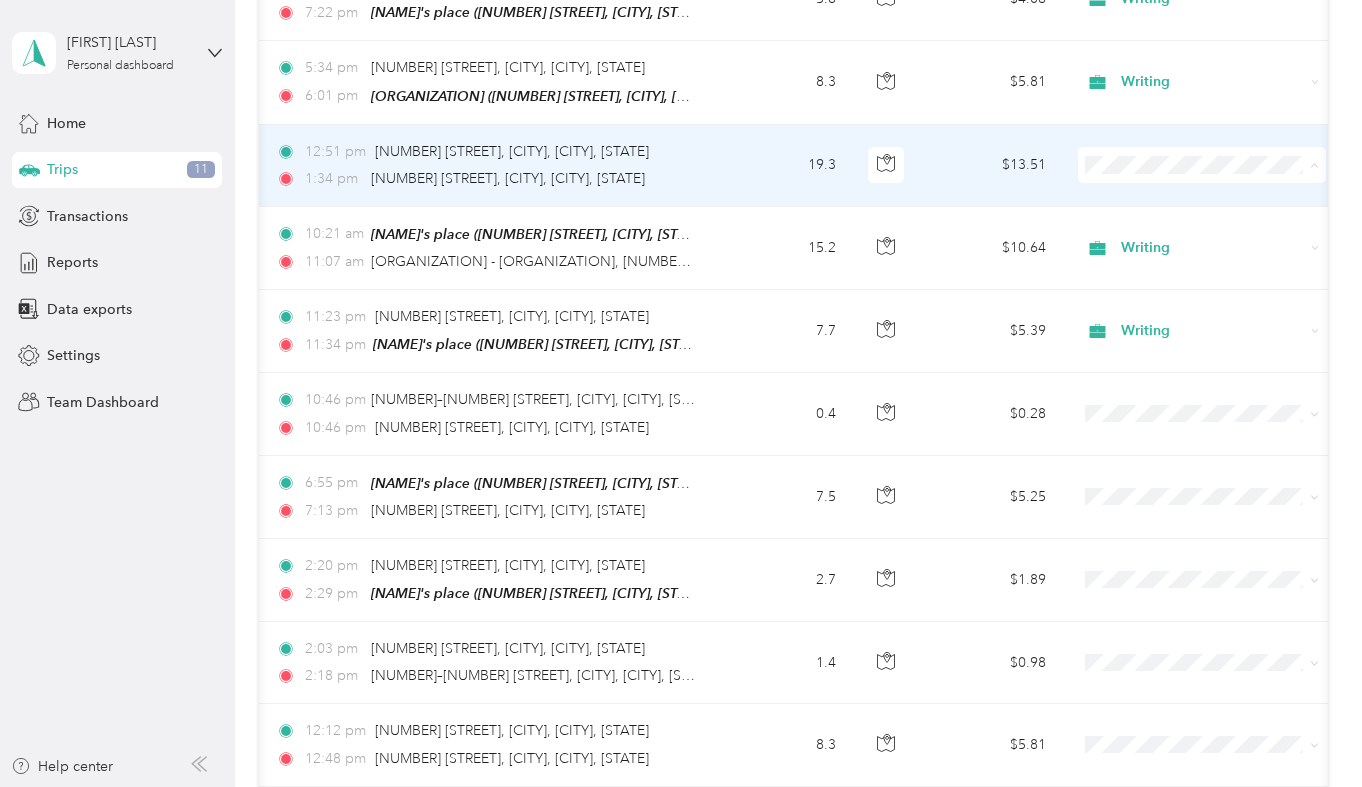 click on "Writing" at bounding box center (1220, 293) 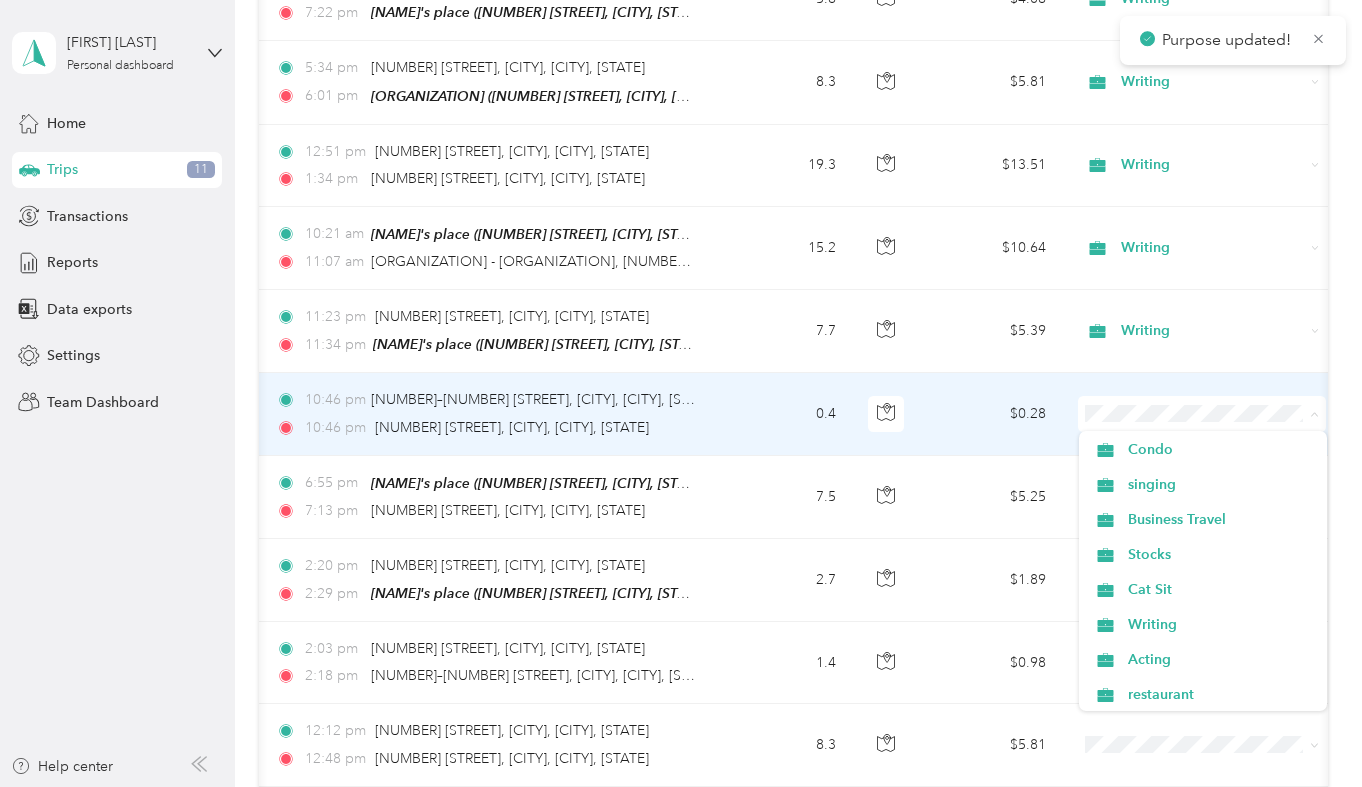 scroll, scrollTop: 282, scrollLeft: 0, axis: vertical 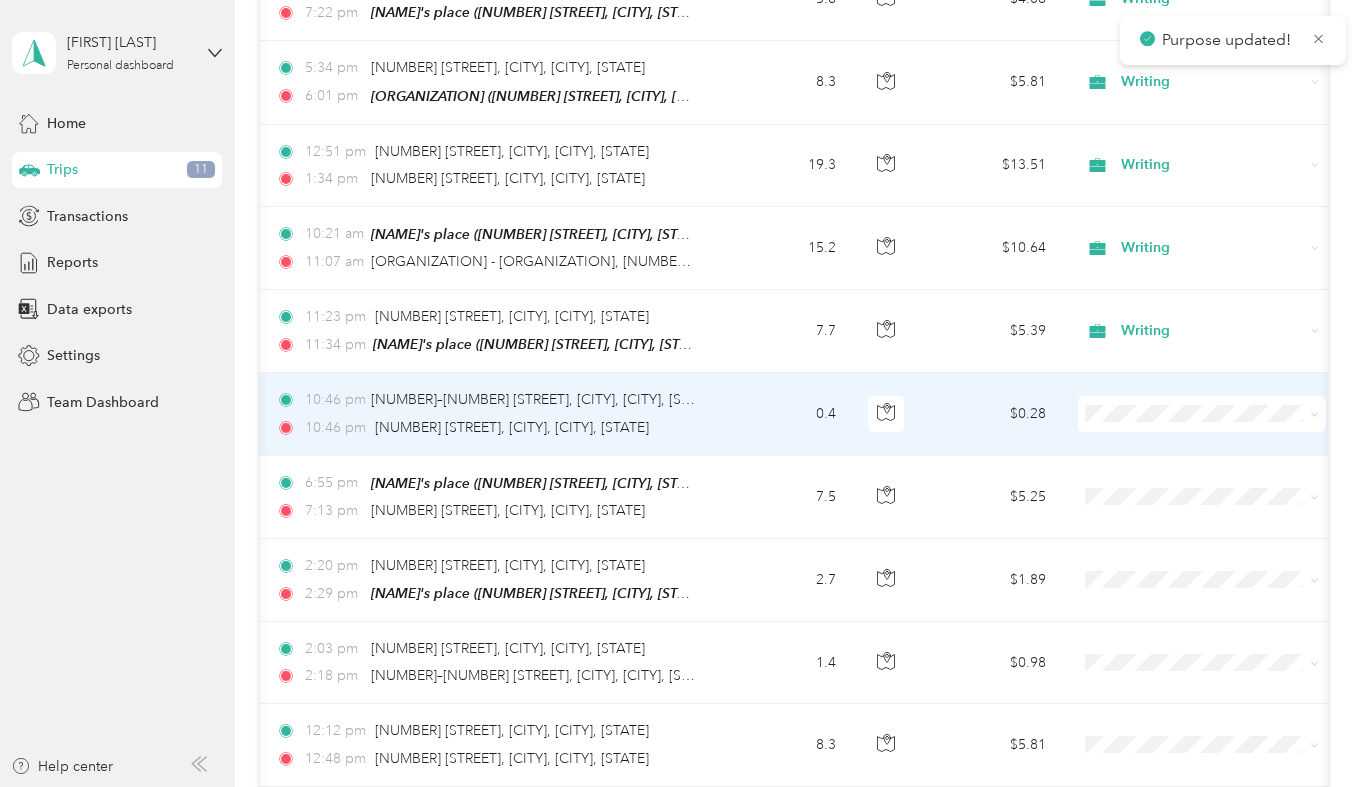 click on "Writing" at bounding box center [1220, 583] 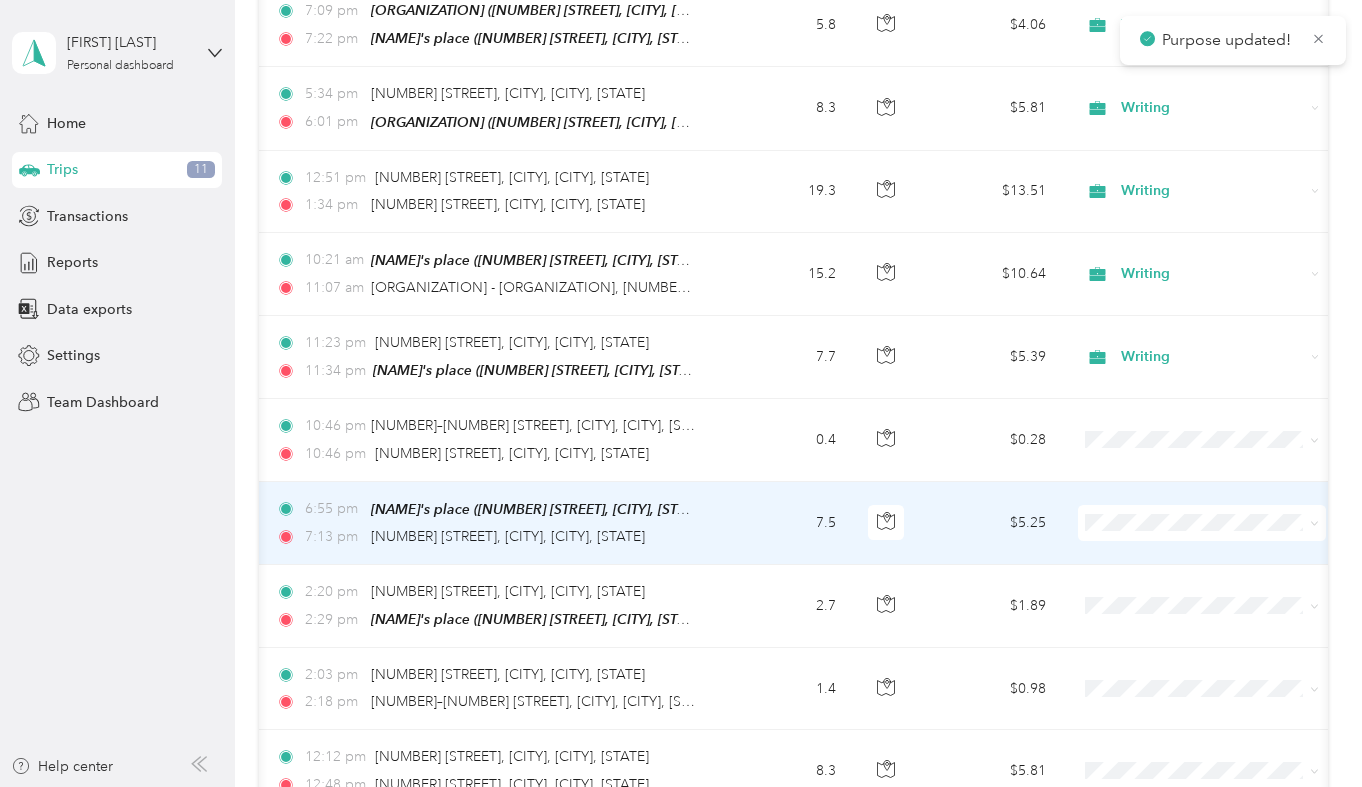 scroll, scrollTop: 595, scrollLeft: 0, axis: vertical 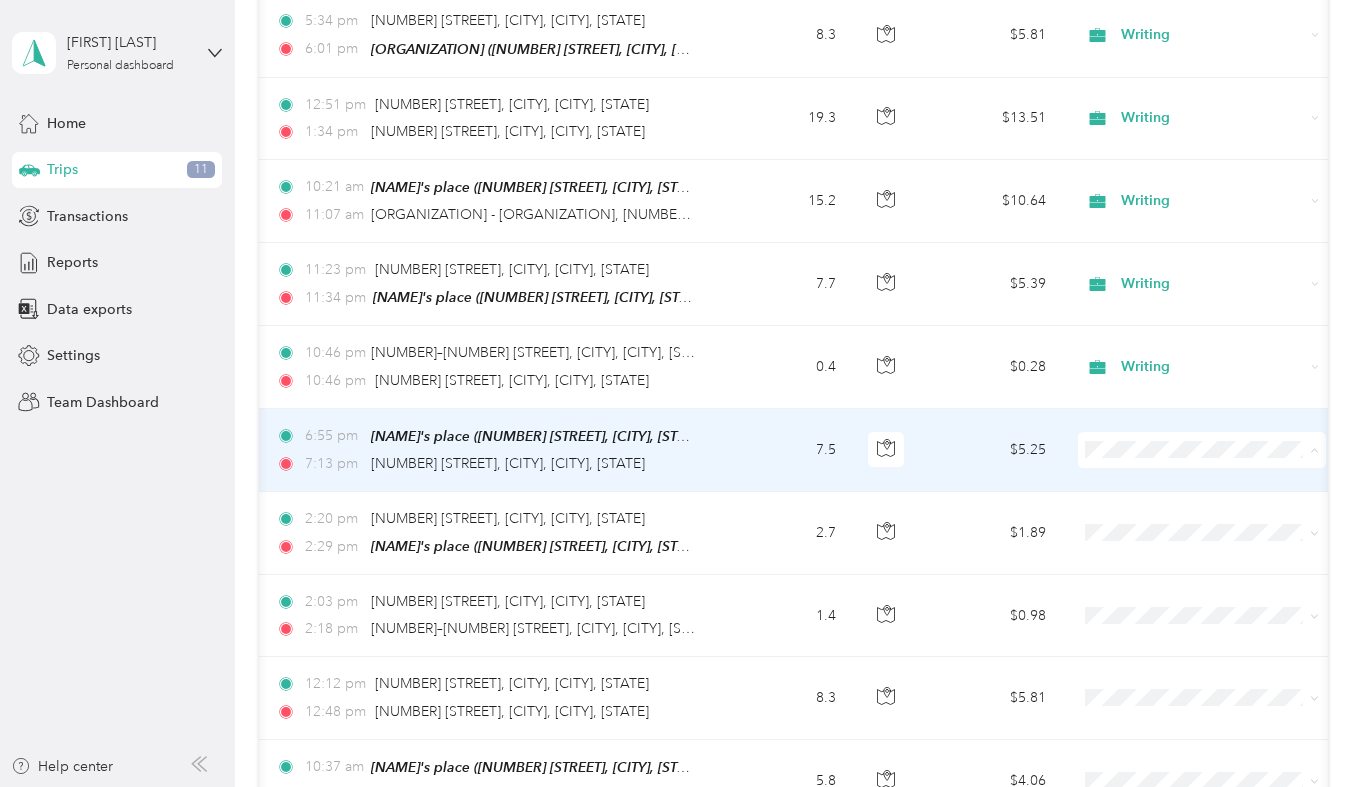 click on "Writing" at bounding box center [1203, 527] 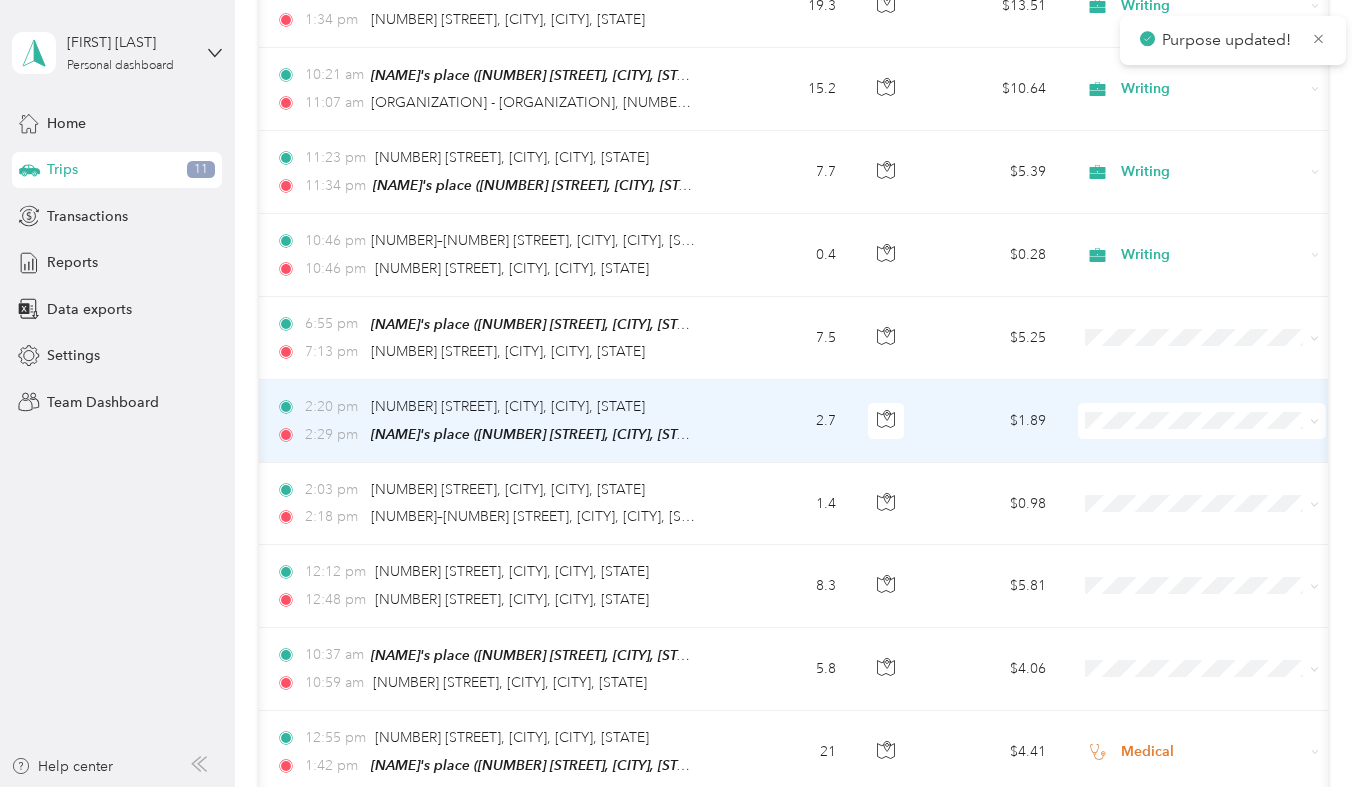 scroll, scrollTop: 782, scrollLeft: 0, axis: vertical 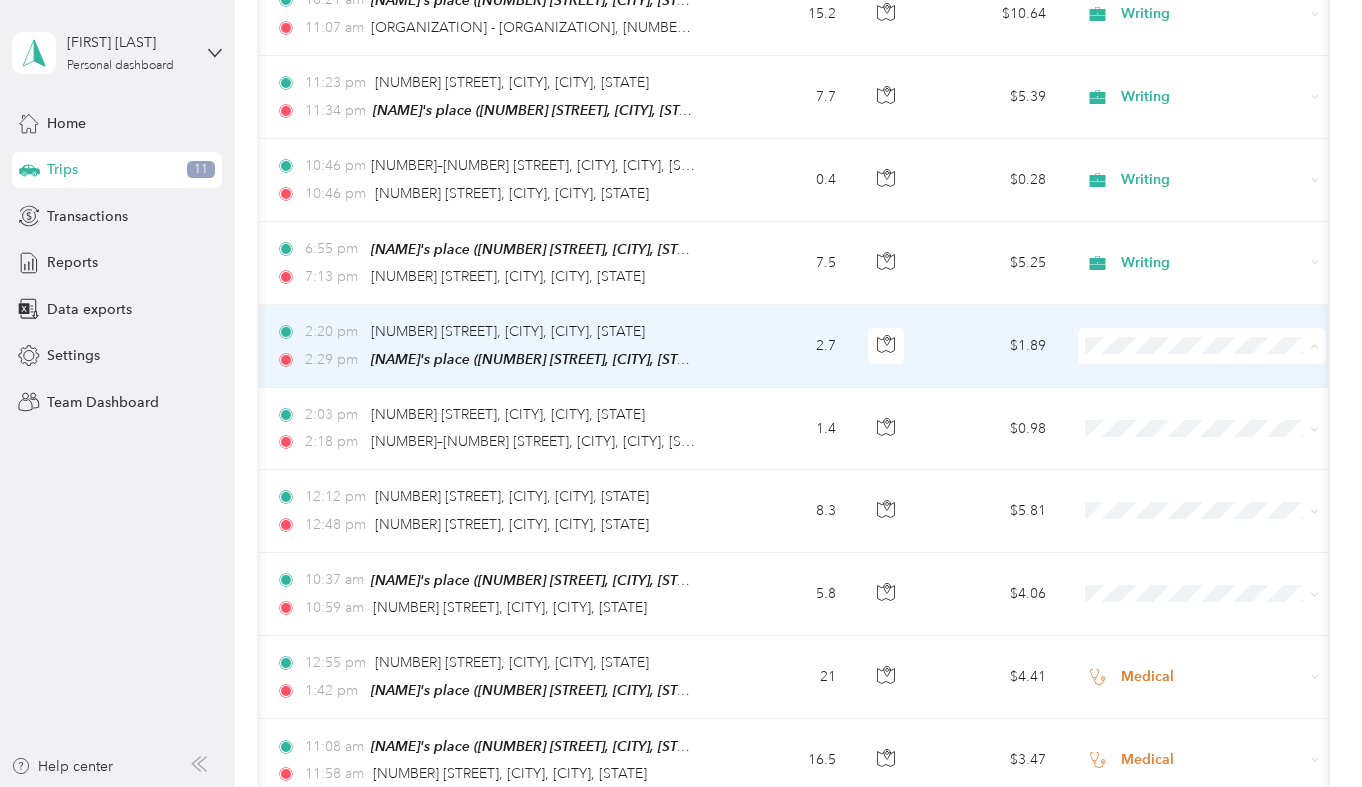 click 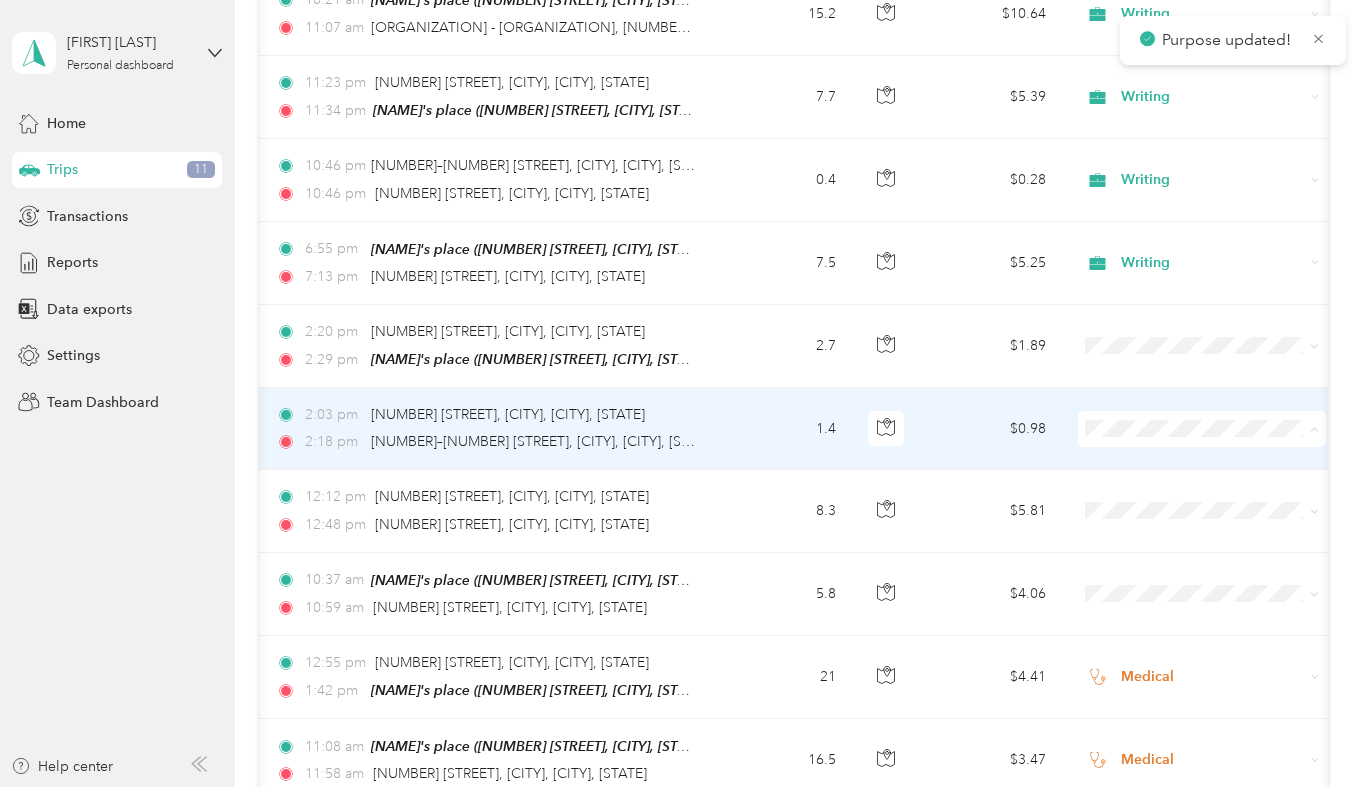 click on "Personal" at bounding box center (1203, 497) 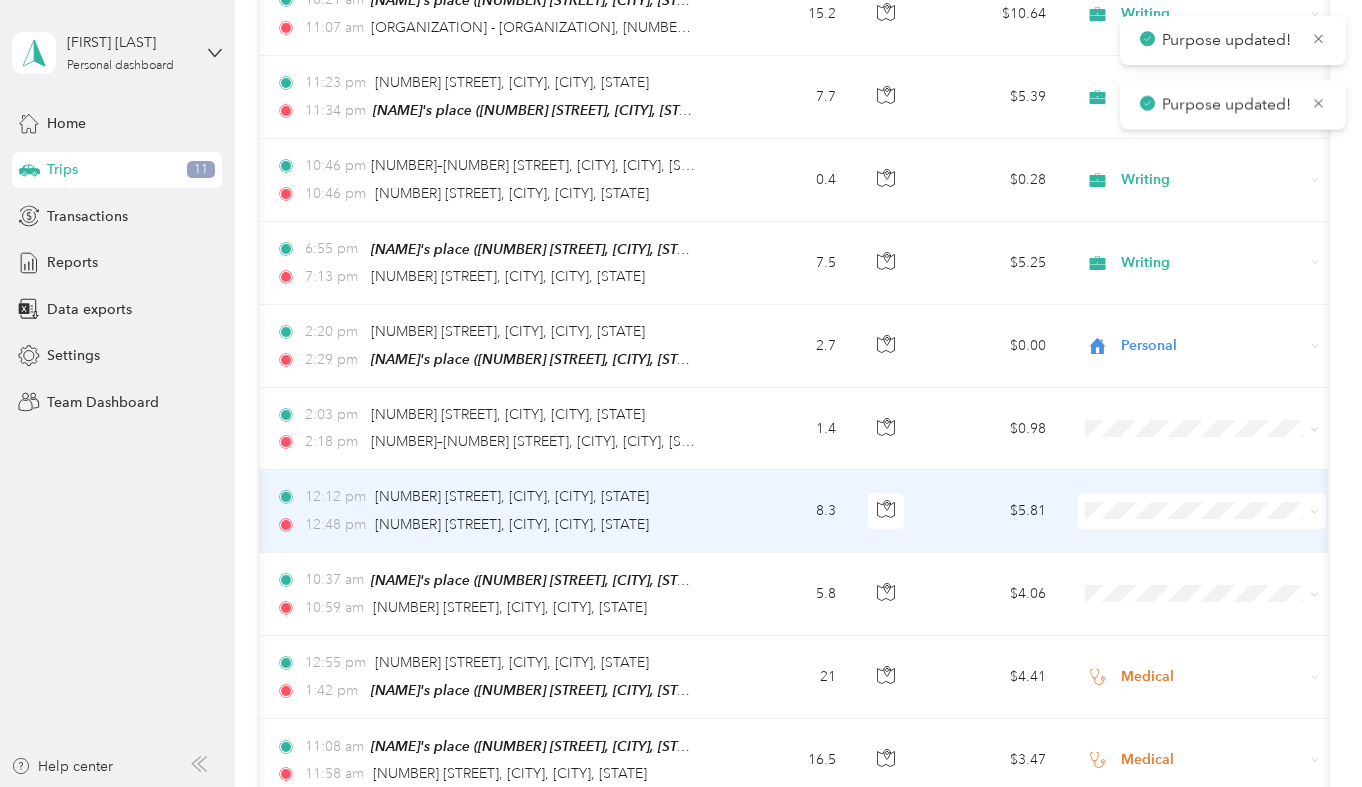 click at bounding box center [1202, 511] 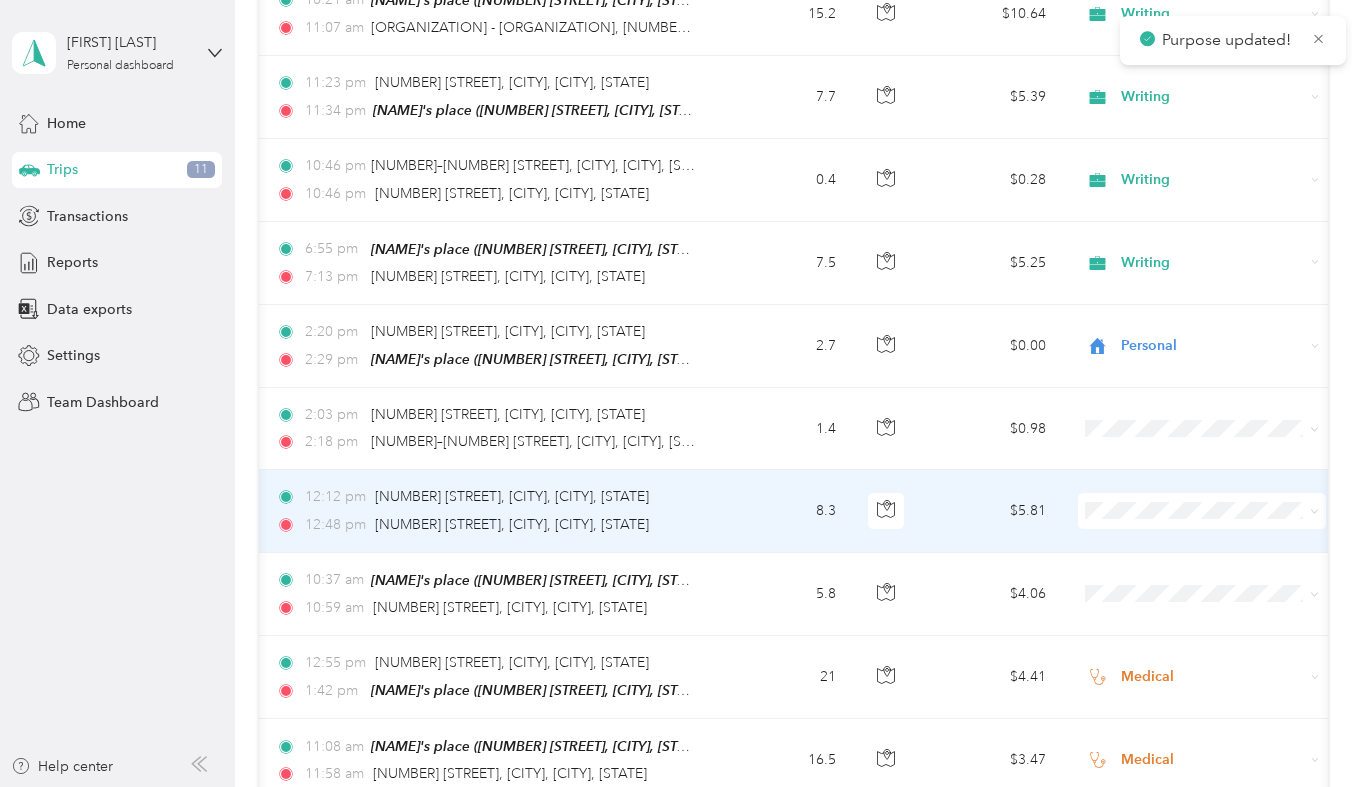 click at bounding box center [1202, 511] 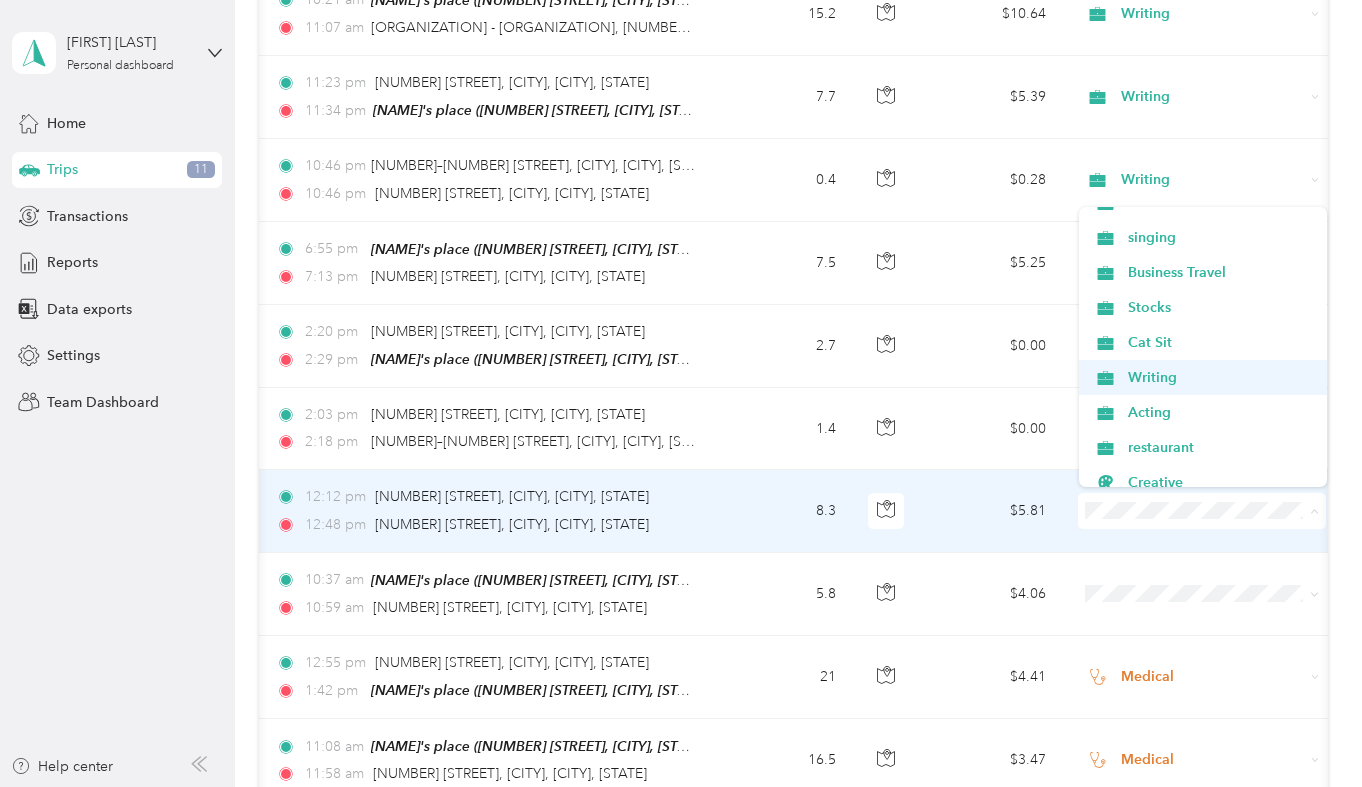scroll, scrollTop: 279, scrollLeft: 0, axis: vertical 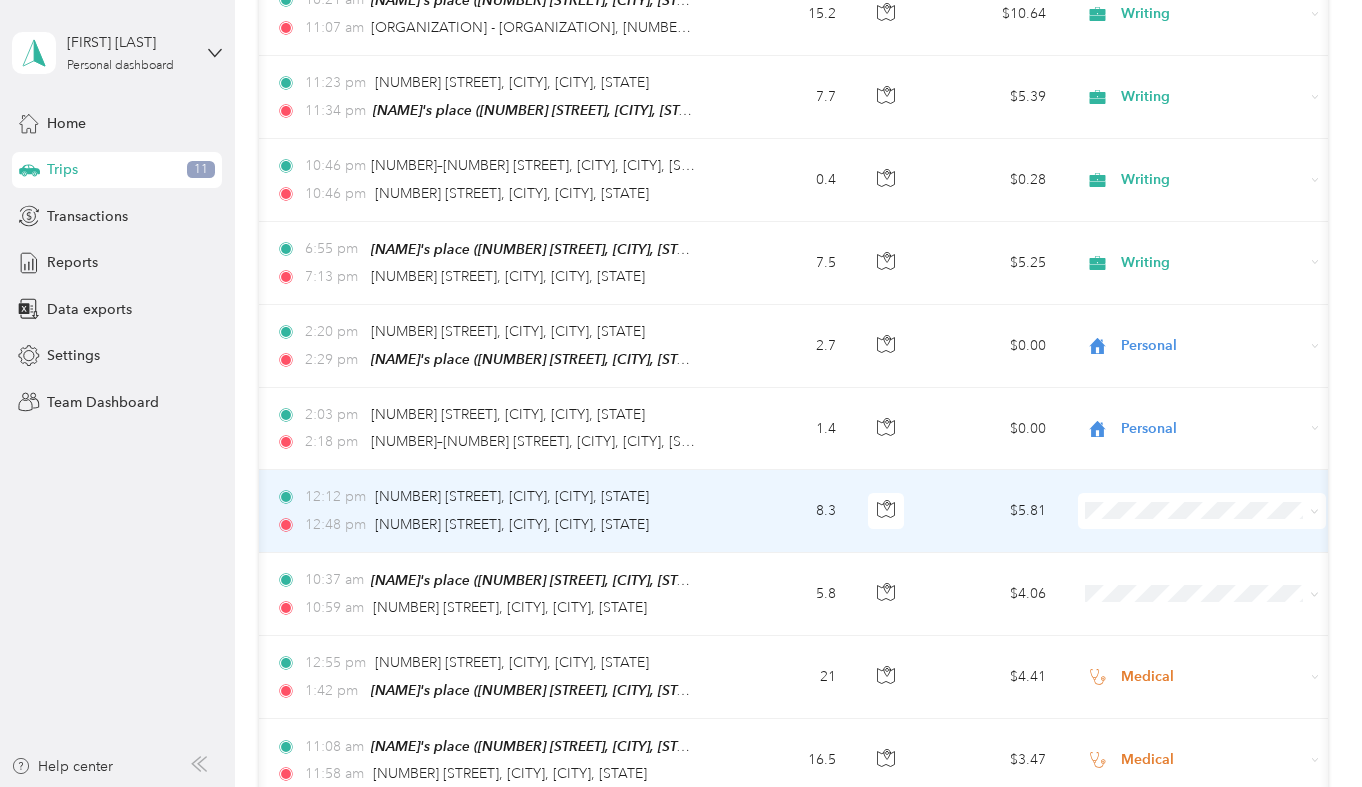 click on "Acting" at bounding box center (1203, 400) 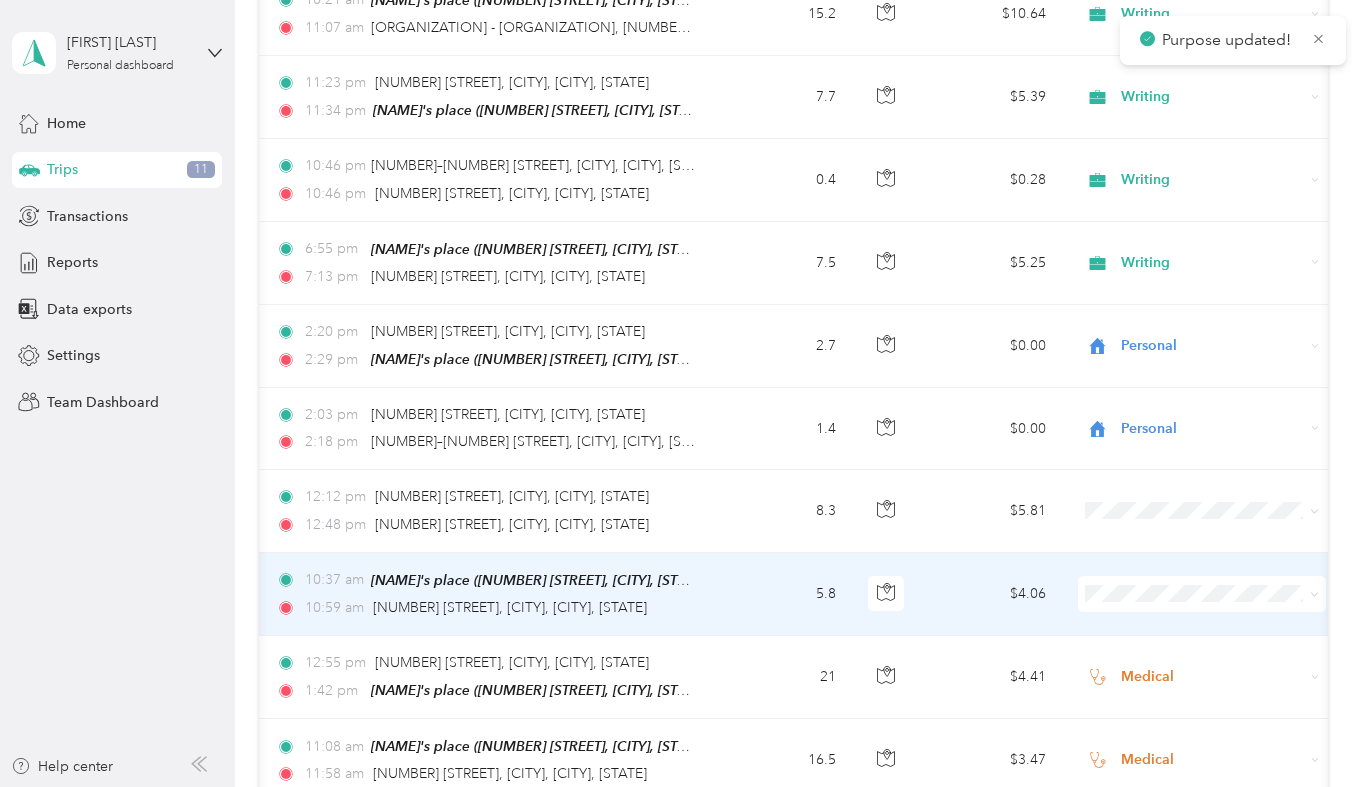 click at bounding box center [1202, 594] 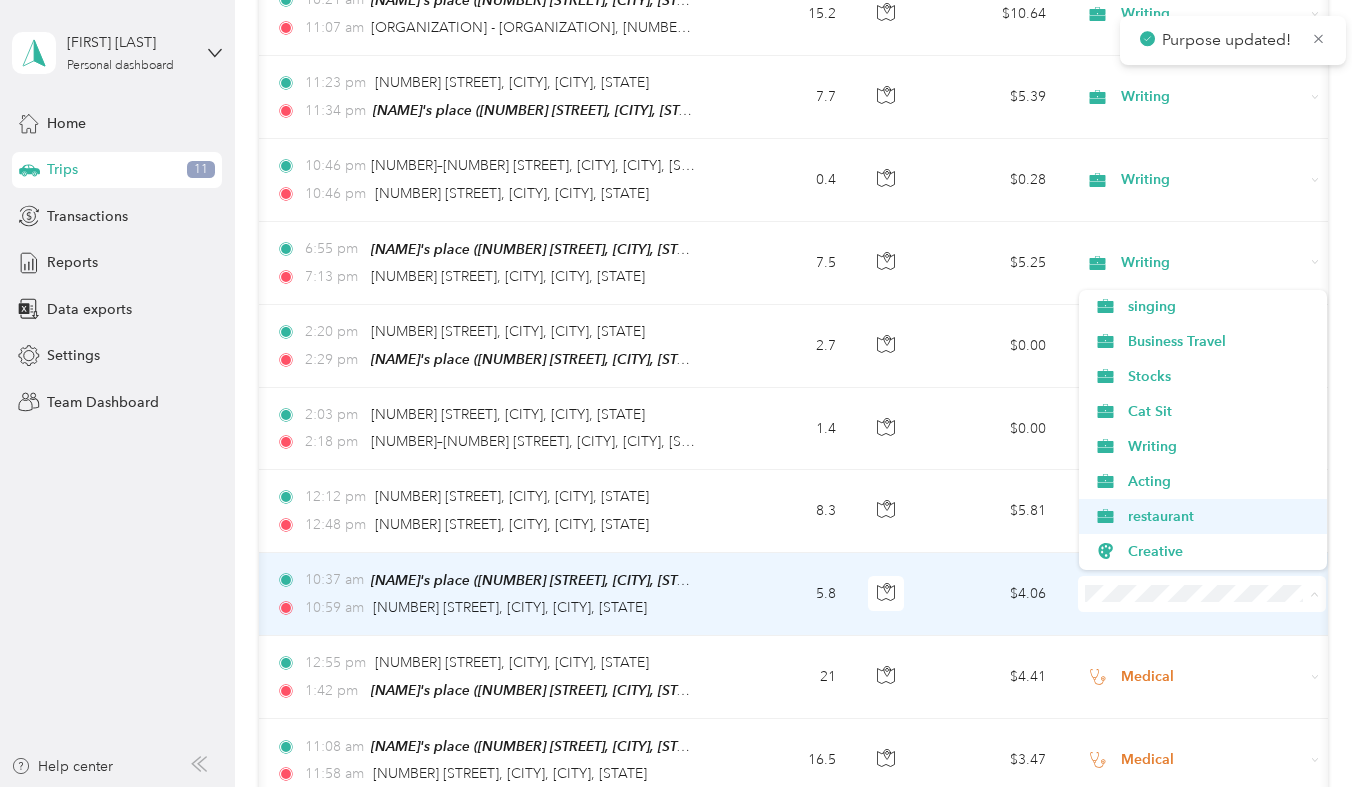 scroll, scrollTop: 283, scrollLeft: 0, axis: vertical 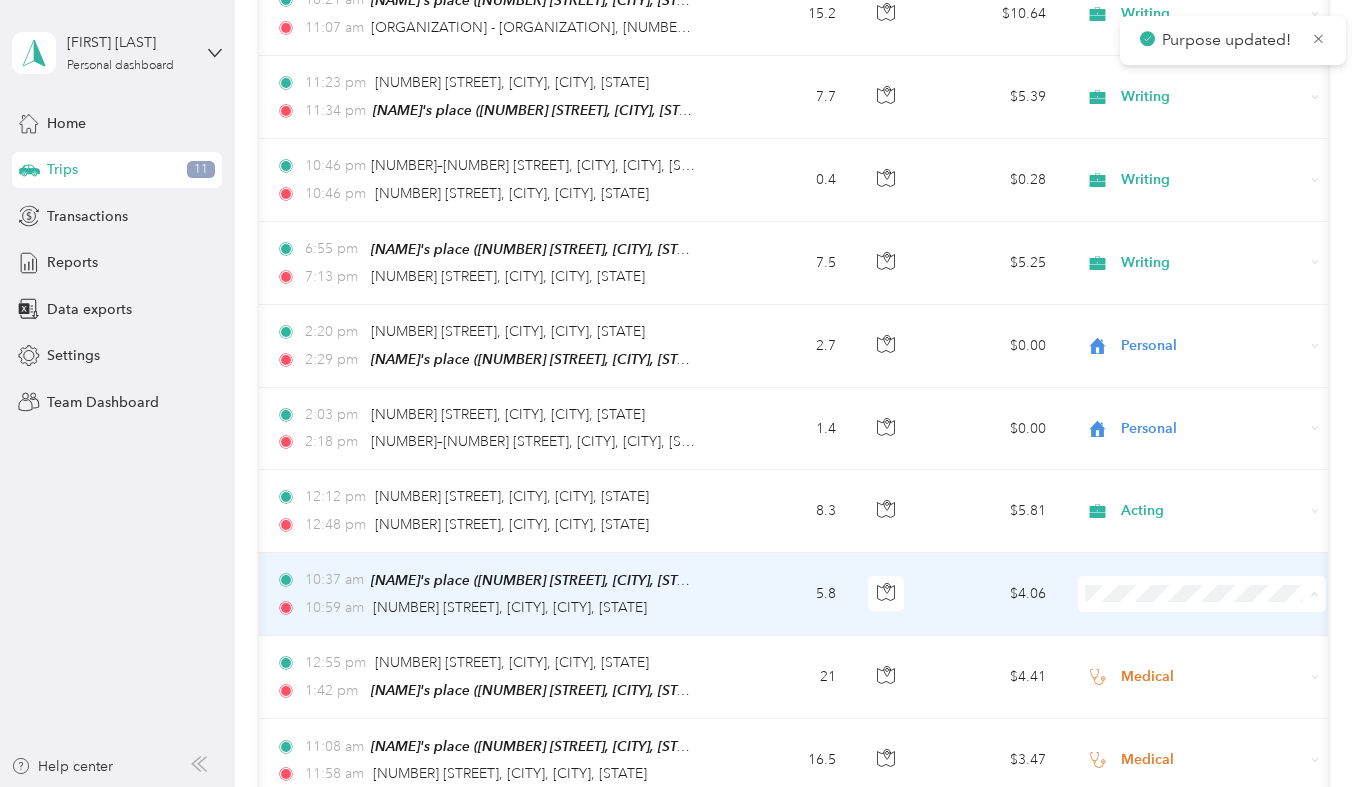 click on "Acting" at bounding box center [1220, 479] 